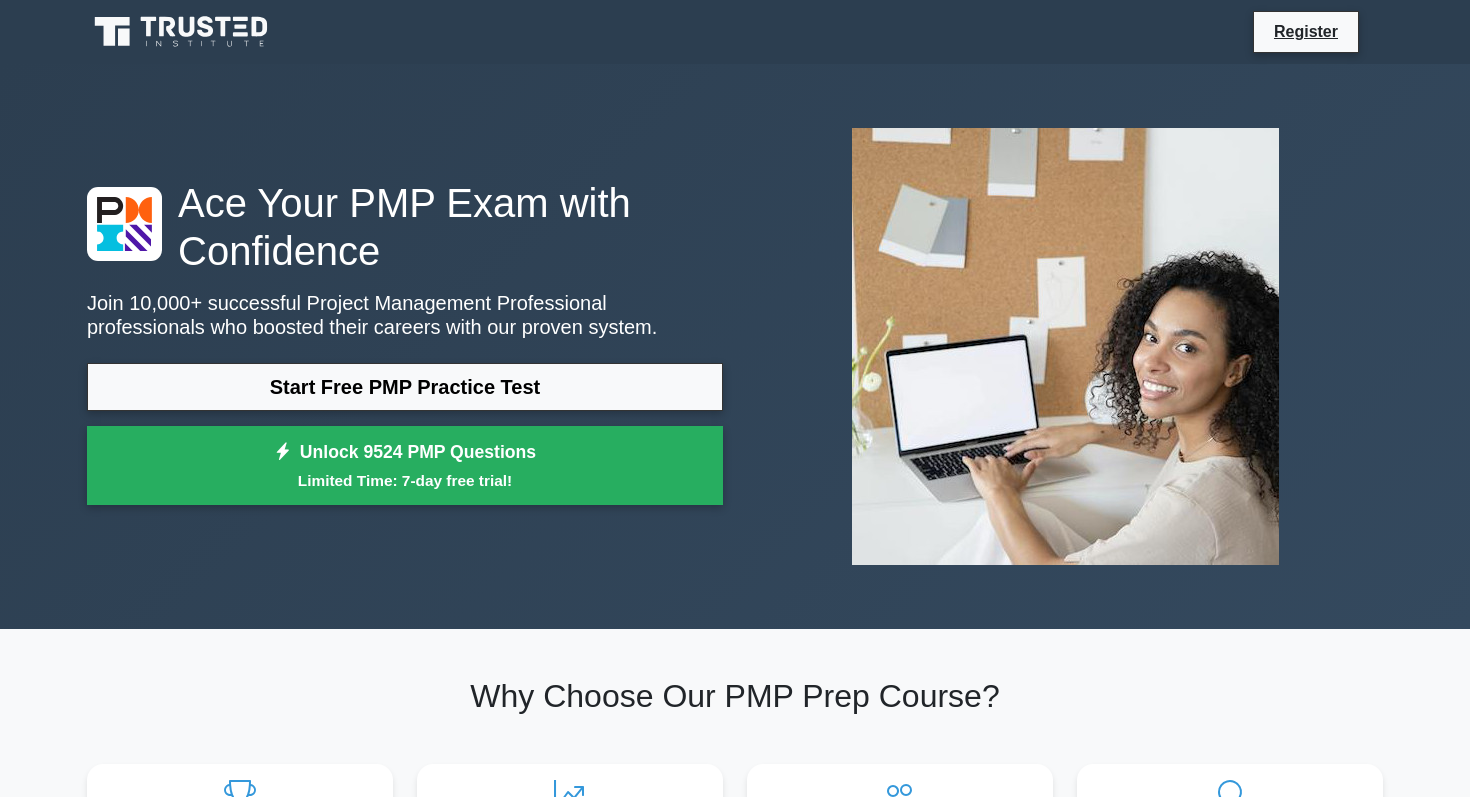 scroll, scrollTop: 0, scrollLeft: 0, axis: both 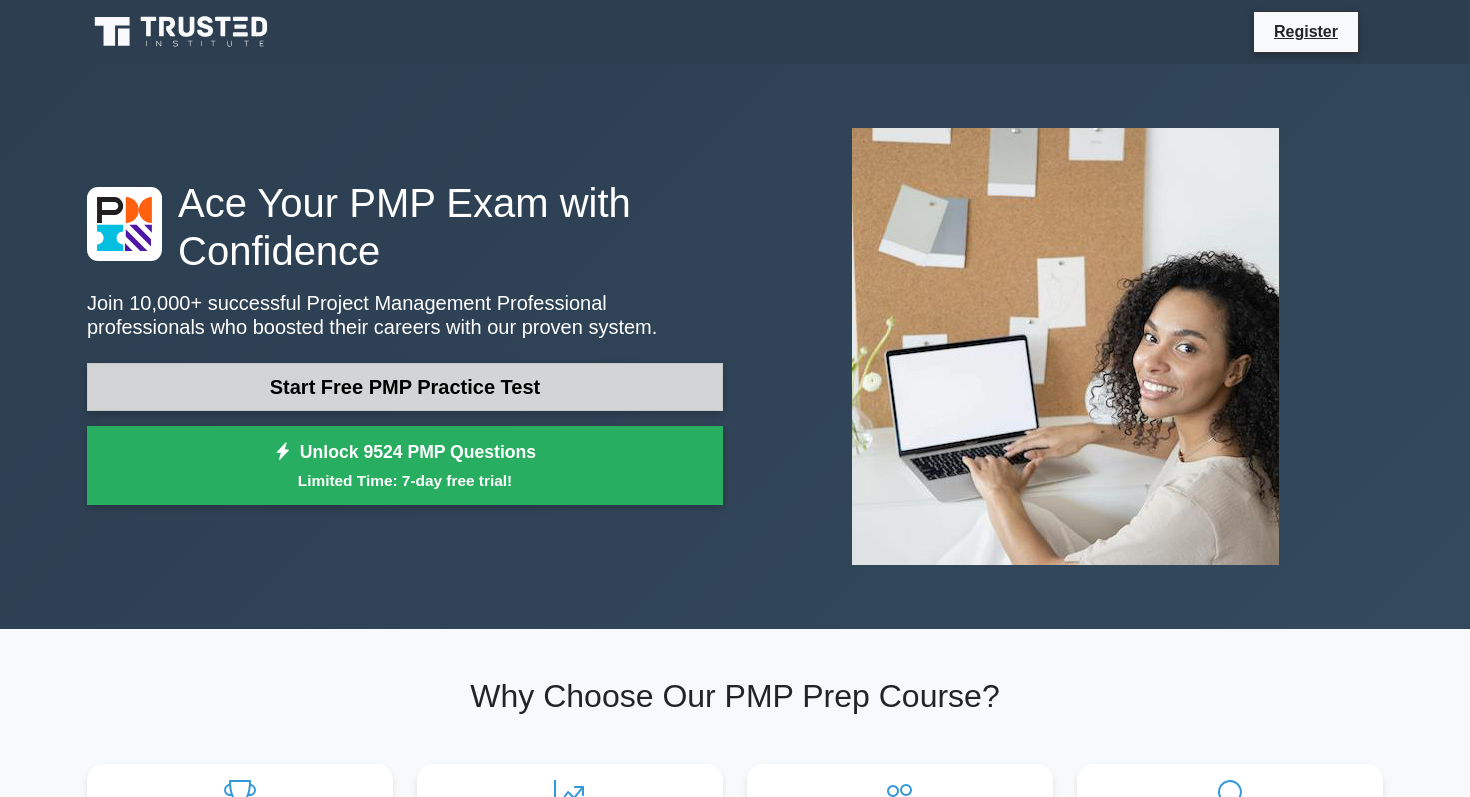 click on "Start Free PMP Practice Test" at bounding box center [405, 387] 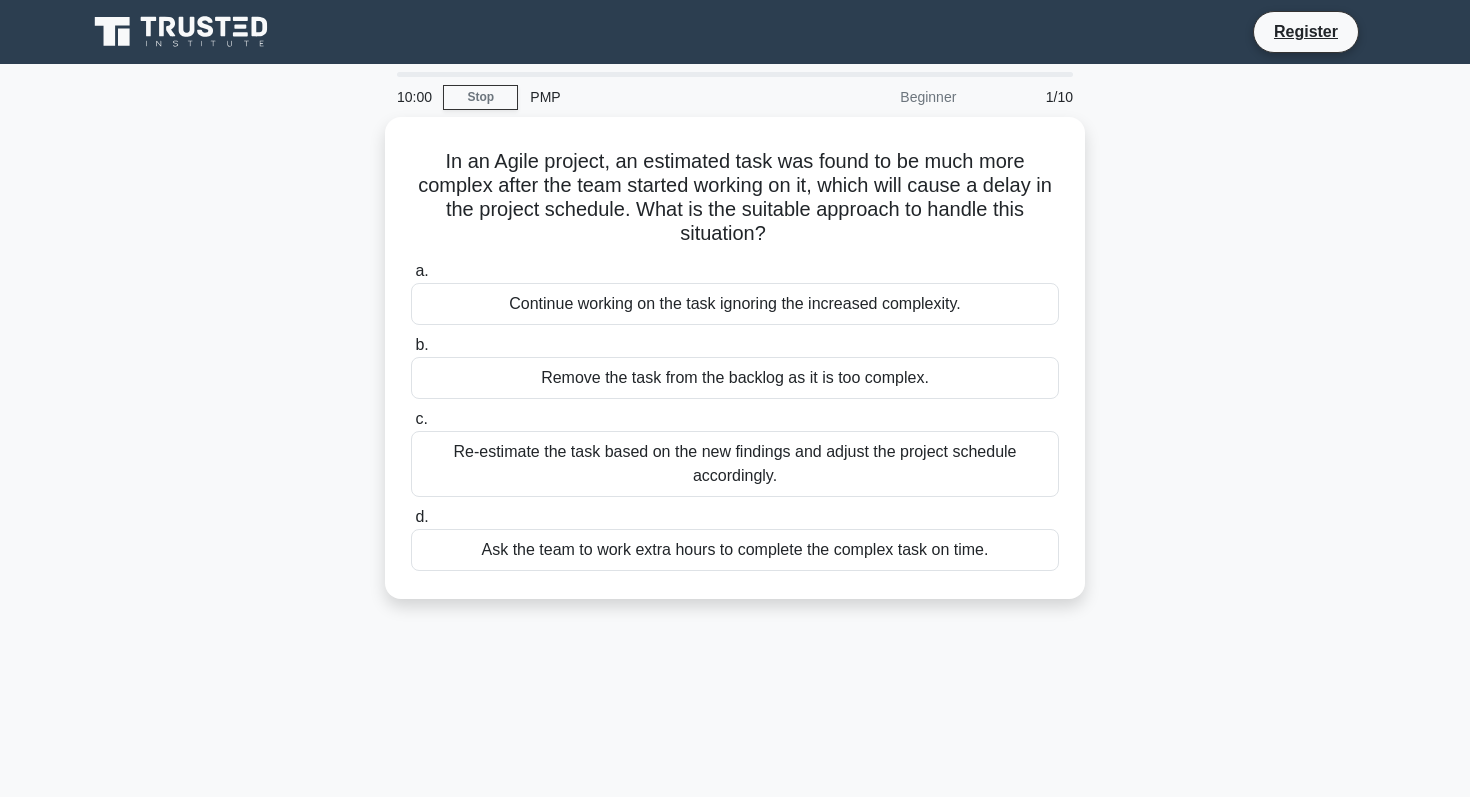 scroll, scrollTop: 0, scrollLeft: 0, axis: both 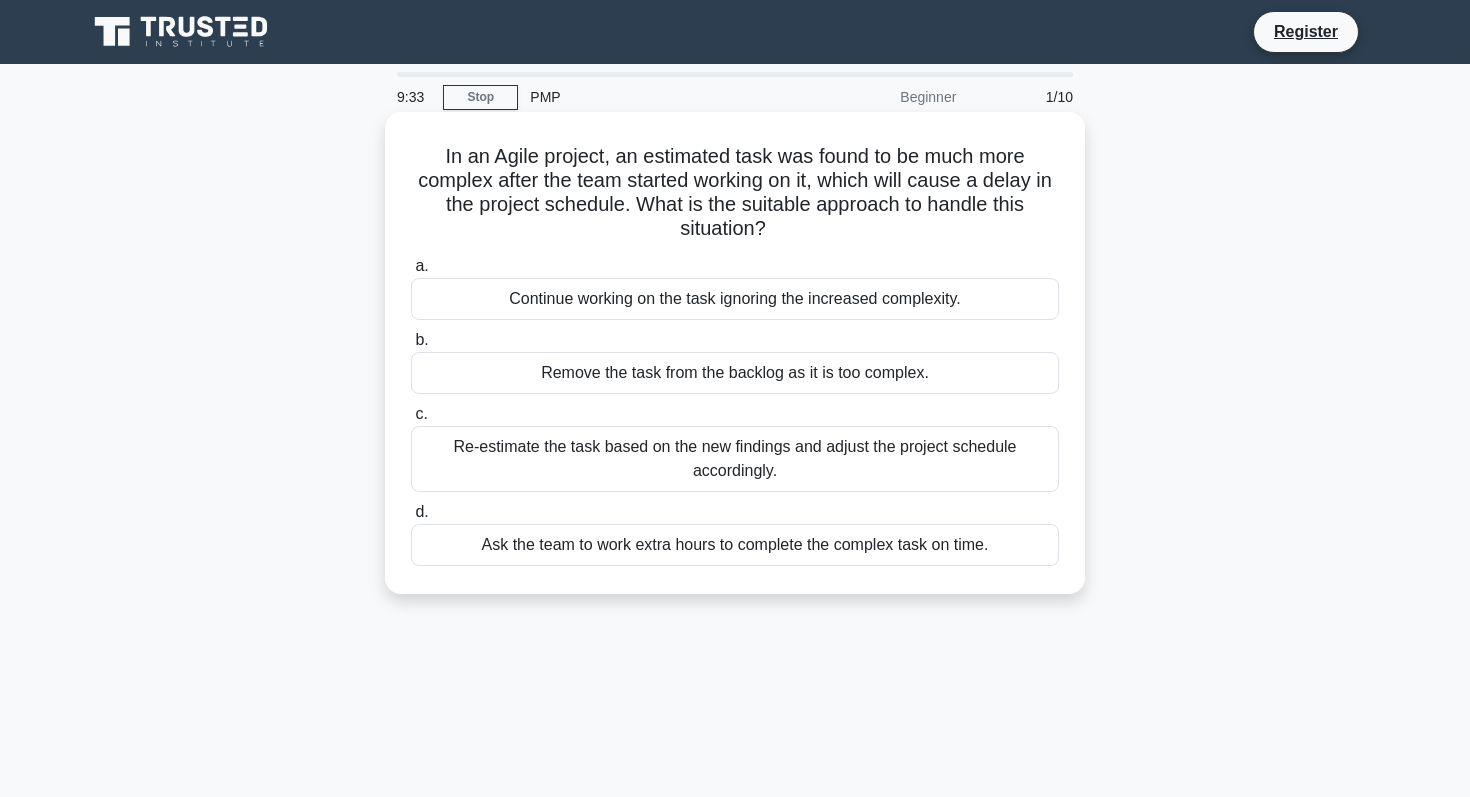 click on "Re-estimate the task based on the new findings and adjust the project schedule accordingly." at bounding box center (735, 459) 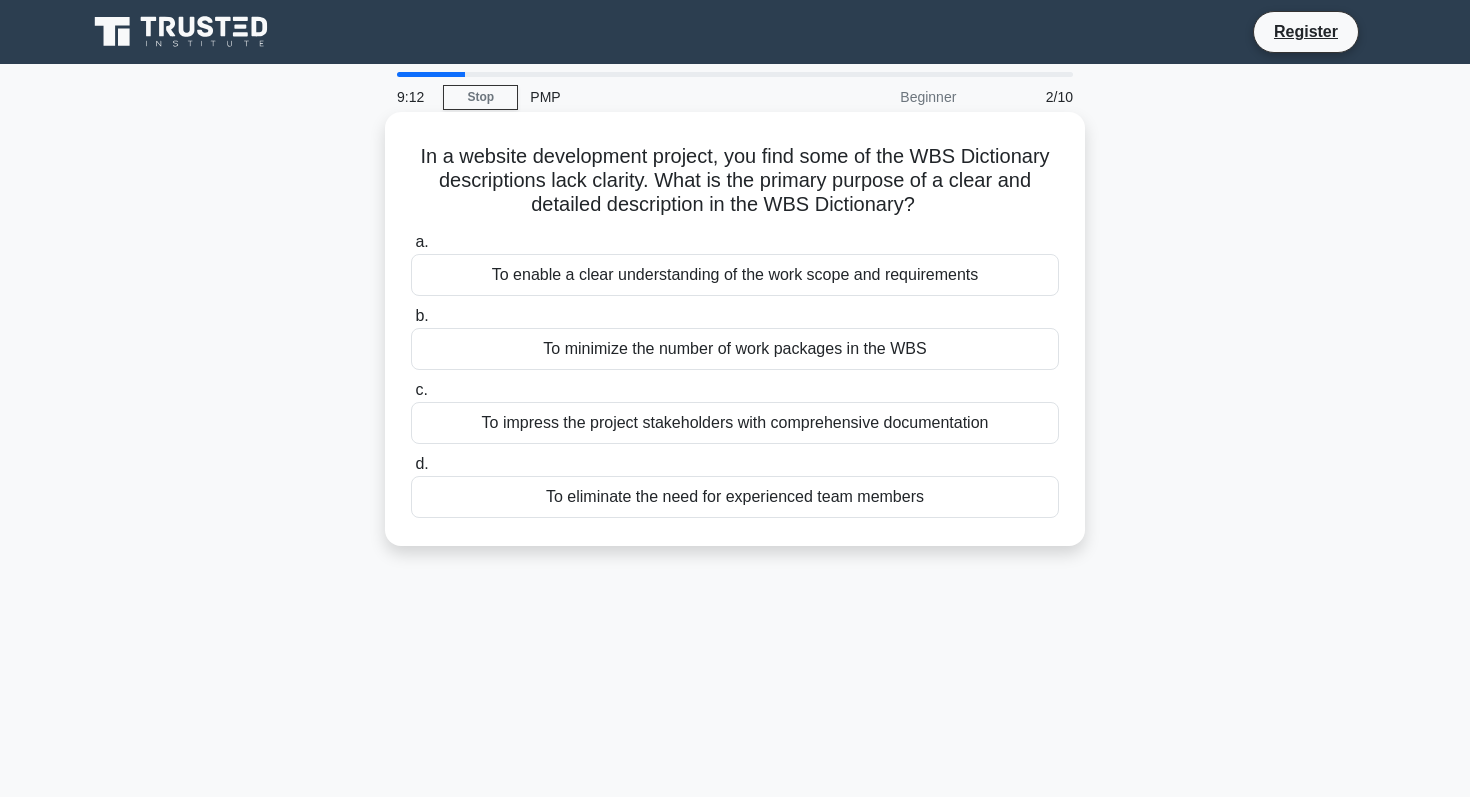 click on "To enable a clear understanding of the work scope and requirements" at bounding box center [735, 275] 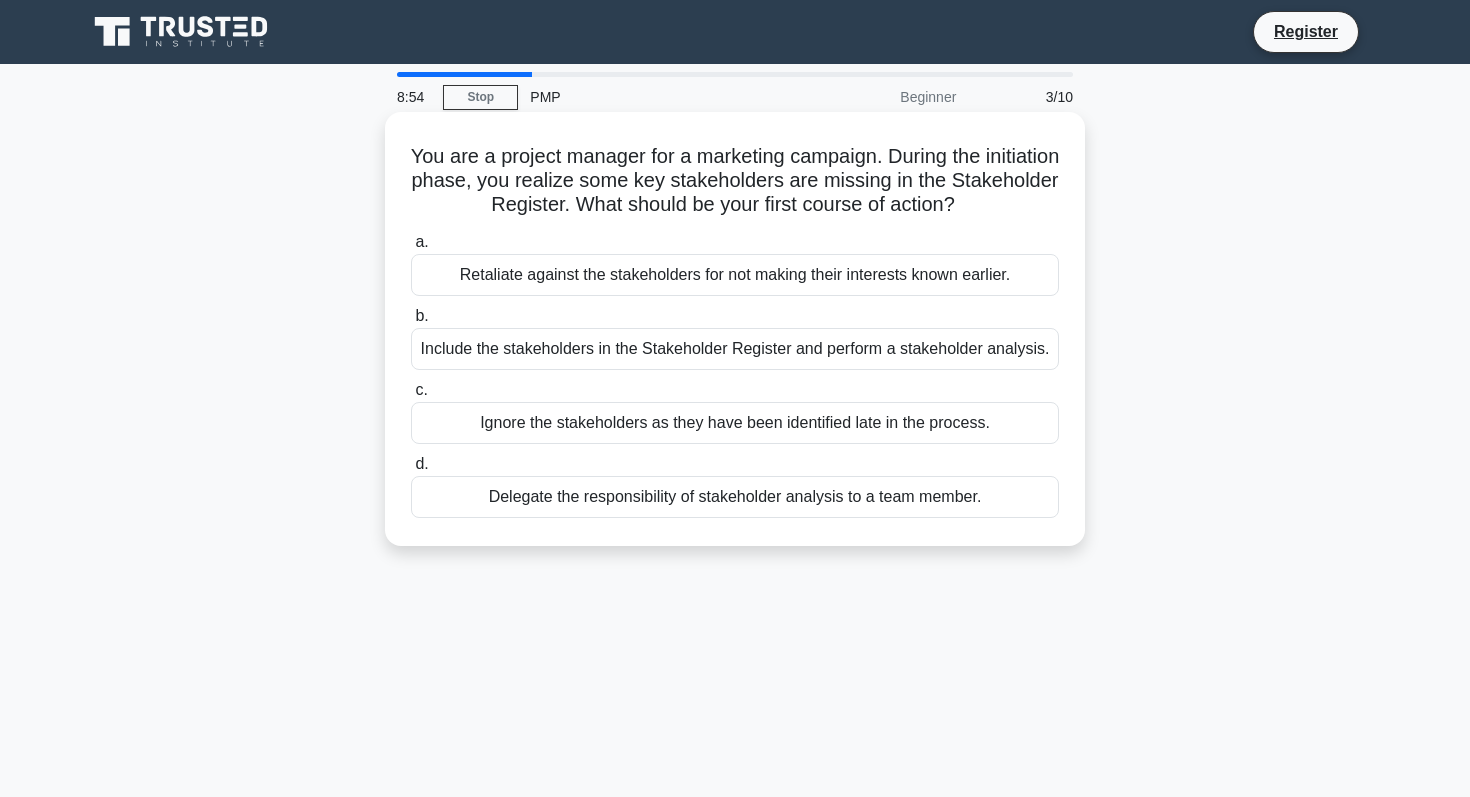 click on "Include the stakeholders in the Stakeholder Register and perform a stakeholder analysis." at bounding box center (735, 349) 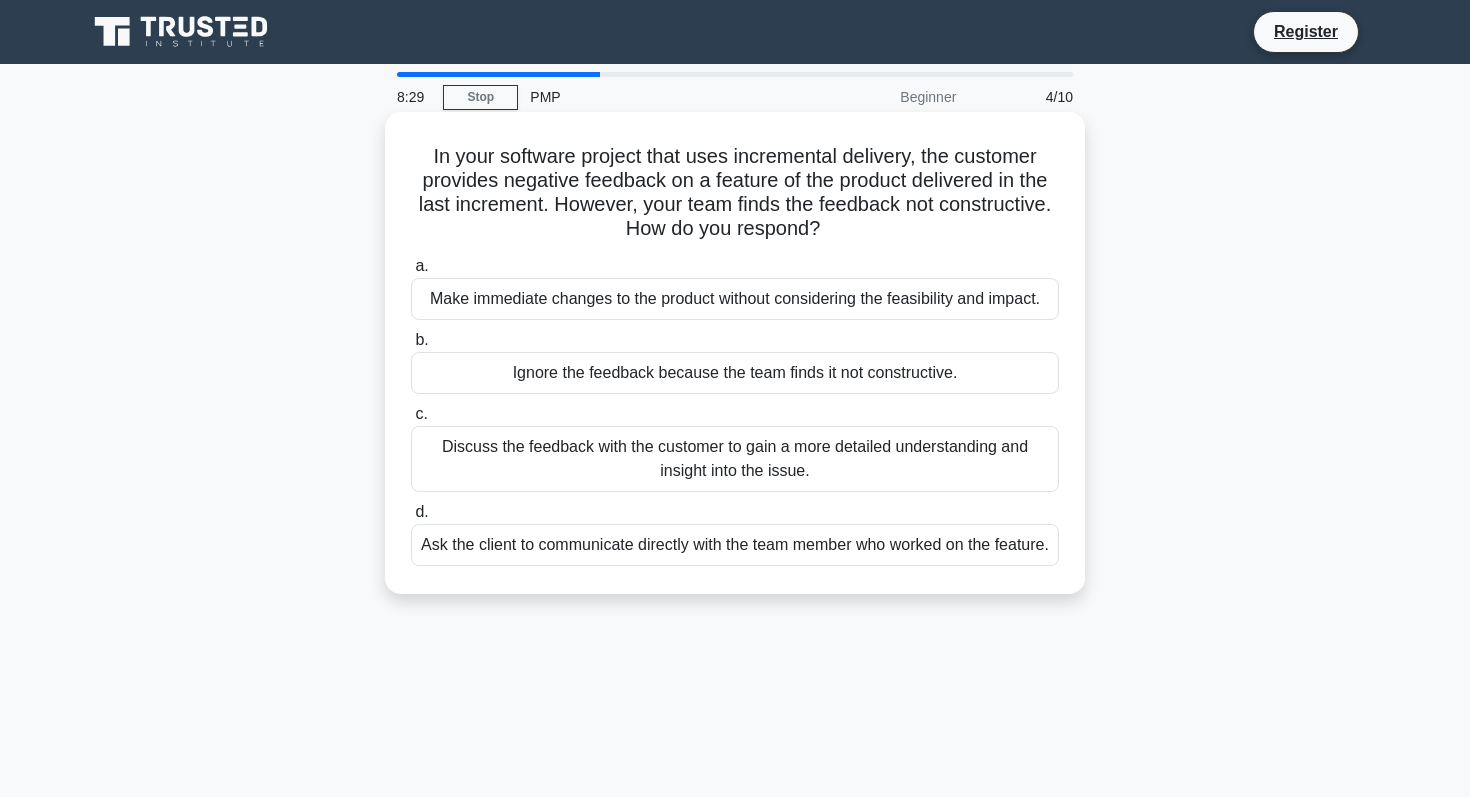 click on "Discuss the feedback with the customer to gain a more detailed understanding and insight into the issue." at bounding box center (735, 459) 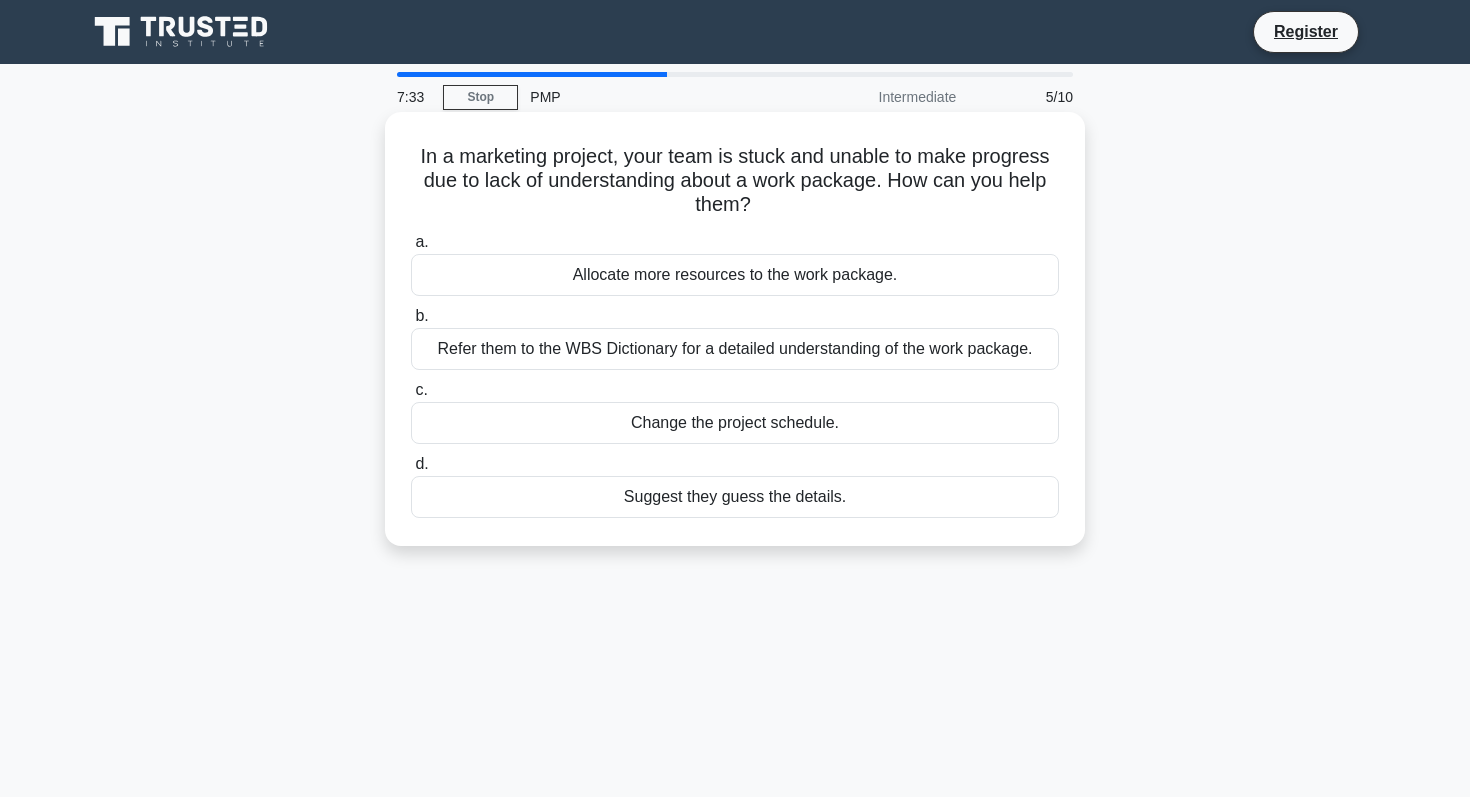 click on "Refer them to the WBS Dictionary for a detailed understanding of the work package." at bounding box center (735, 349) 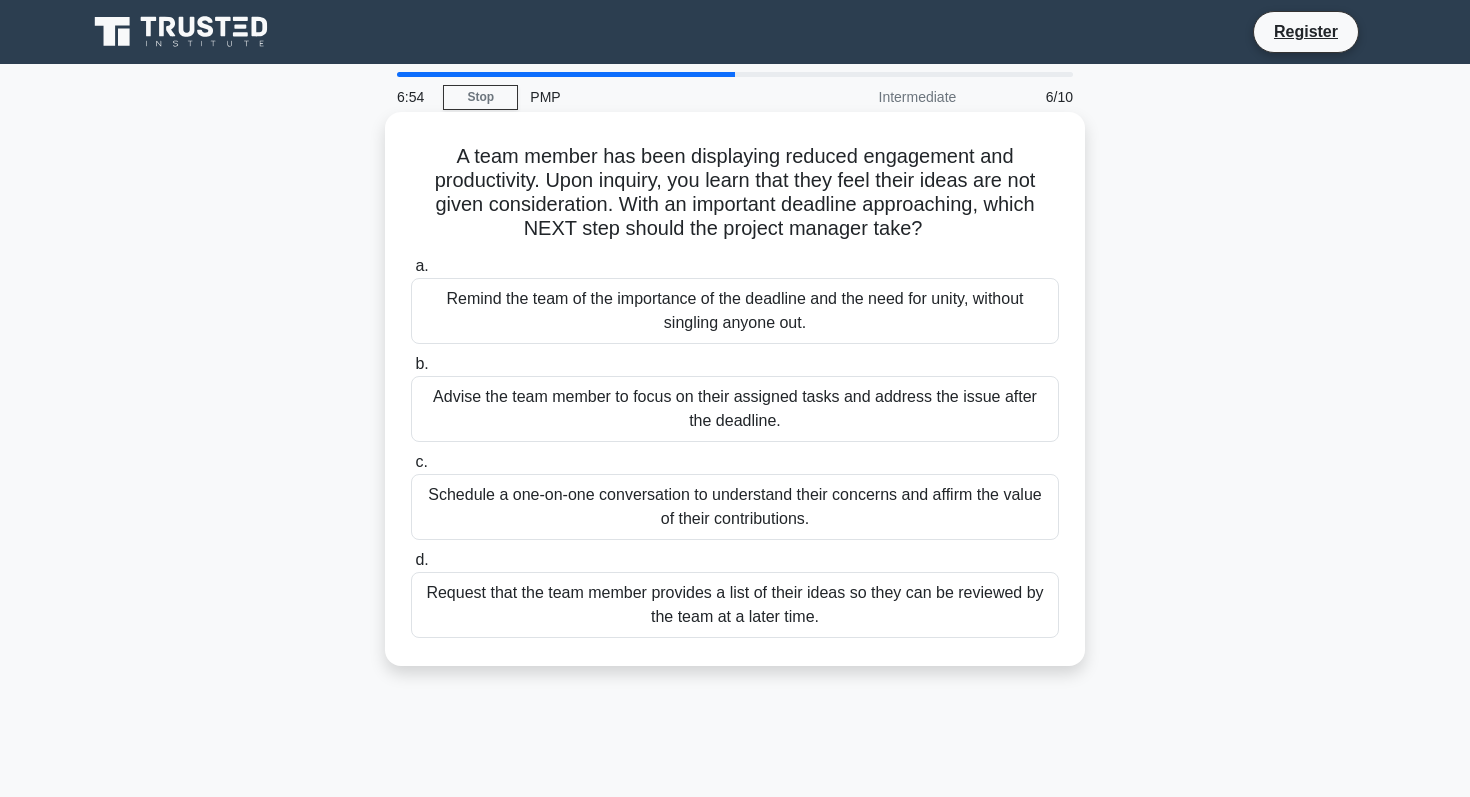 click on "Request that the team member provides a list of their ideas so they can be reviewed by the team at a later time." at bounding box center [735, 605] 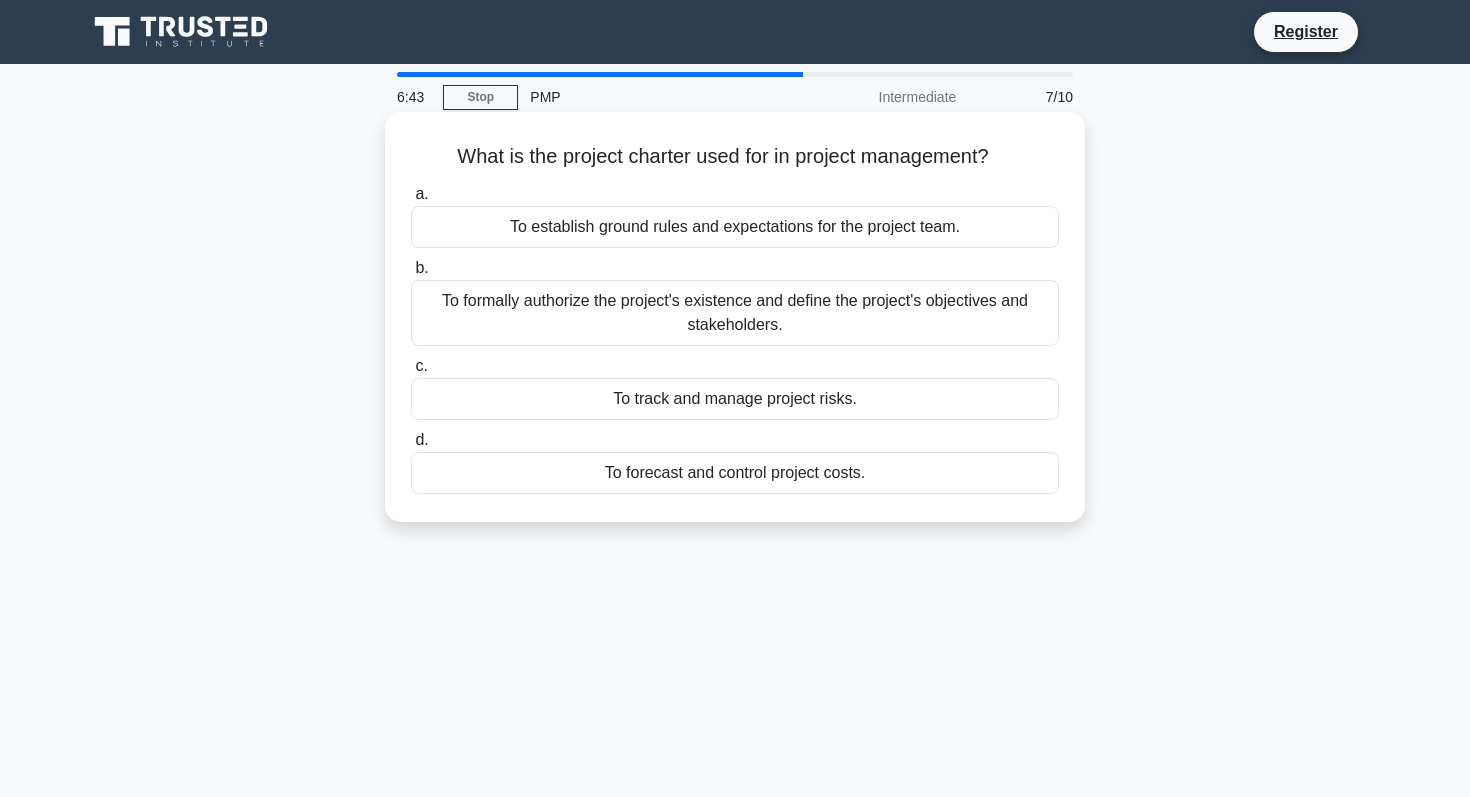 click on "To formally authorize the project's existence and define the project's objectives and stakeholders." at bounding box center [735, 313] 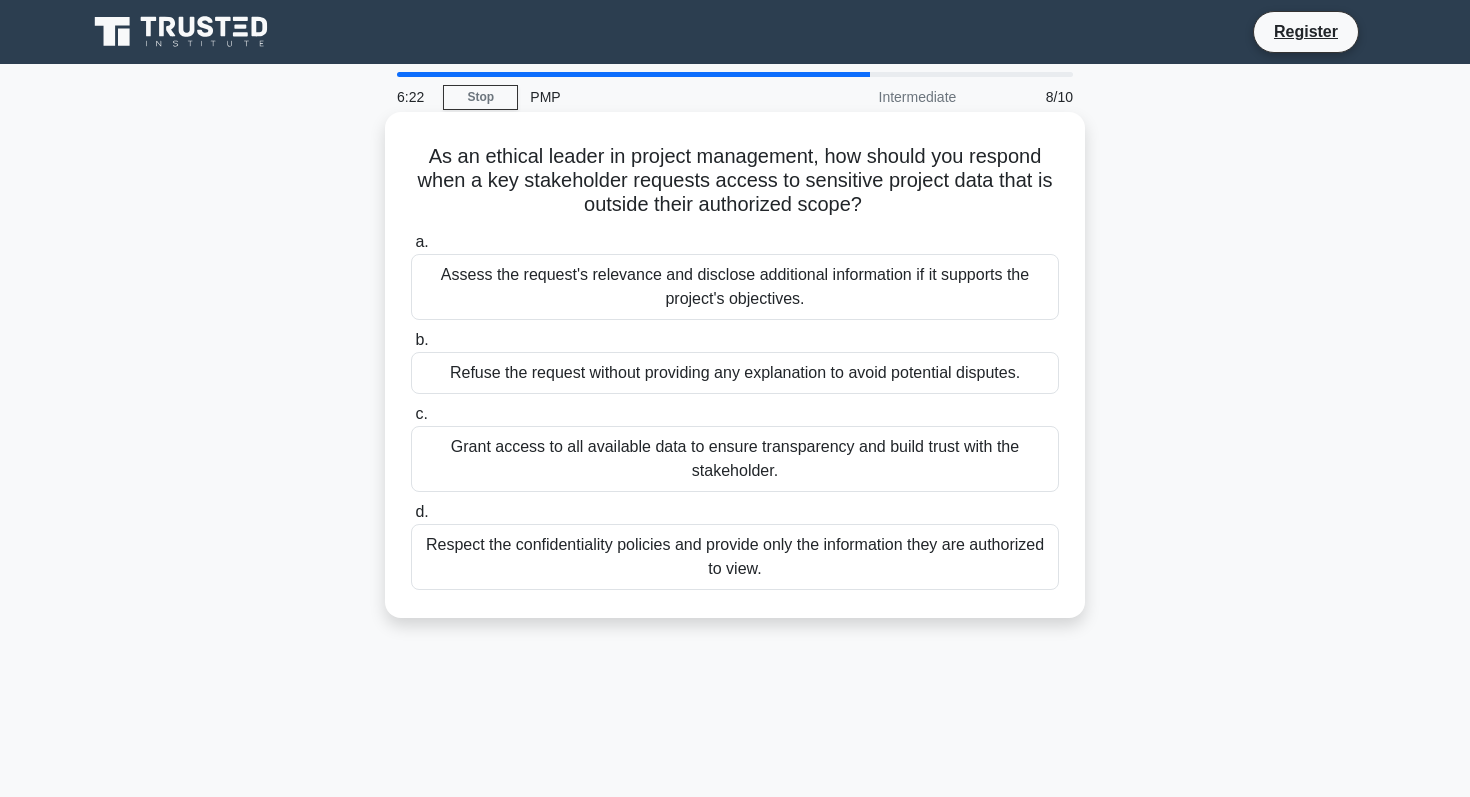 click on "Respect the confidentiality policies and provide only the information they are authorized to view." at bounding box center [735, 557] 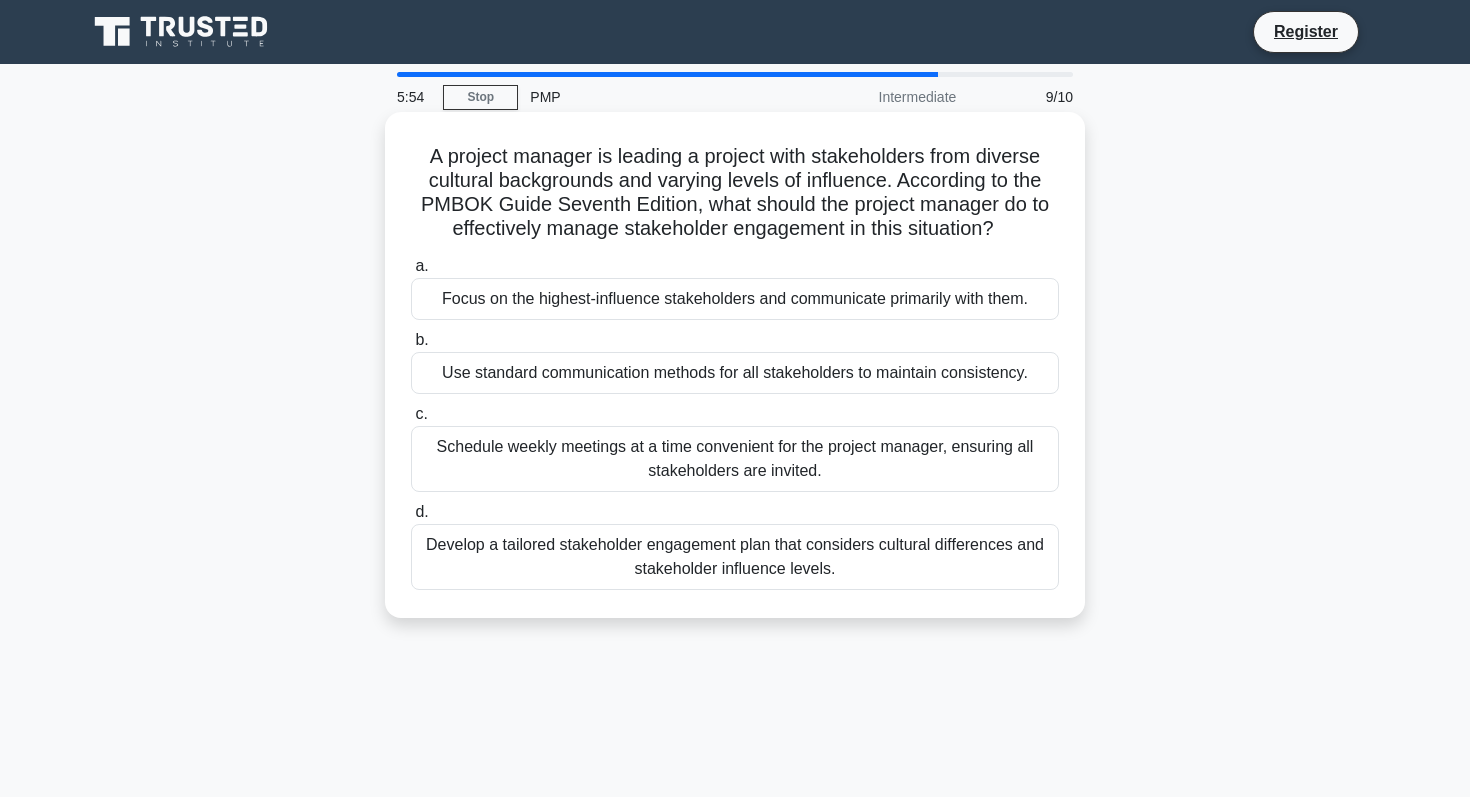click on "Develop a tailored stakeholder engagement plan that considers cultural differences and stakeholder influence levels." at bounding box center (735, 557) 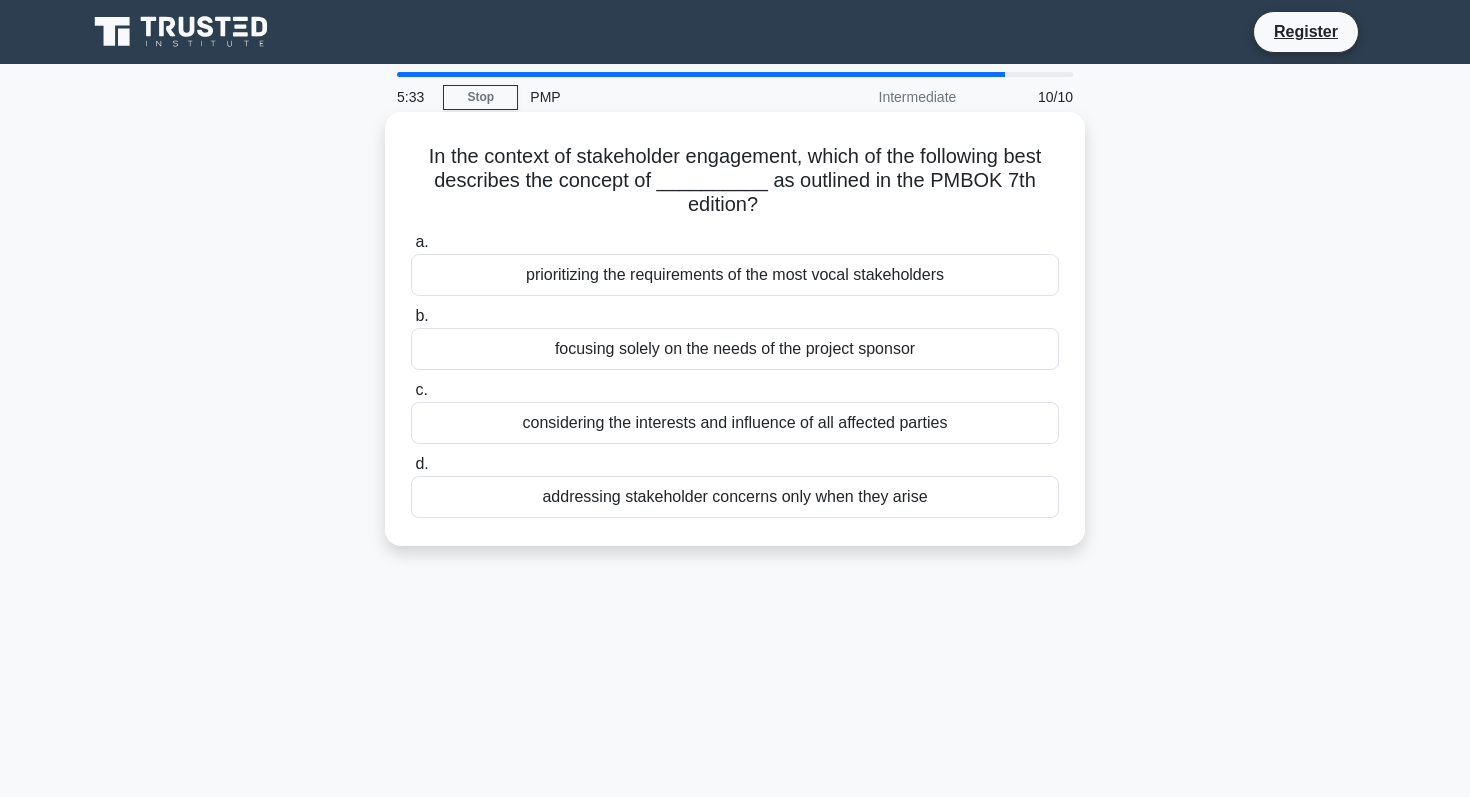 click on "considering the interests and influence of all affected parties" at bounding box center (735, 423) 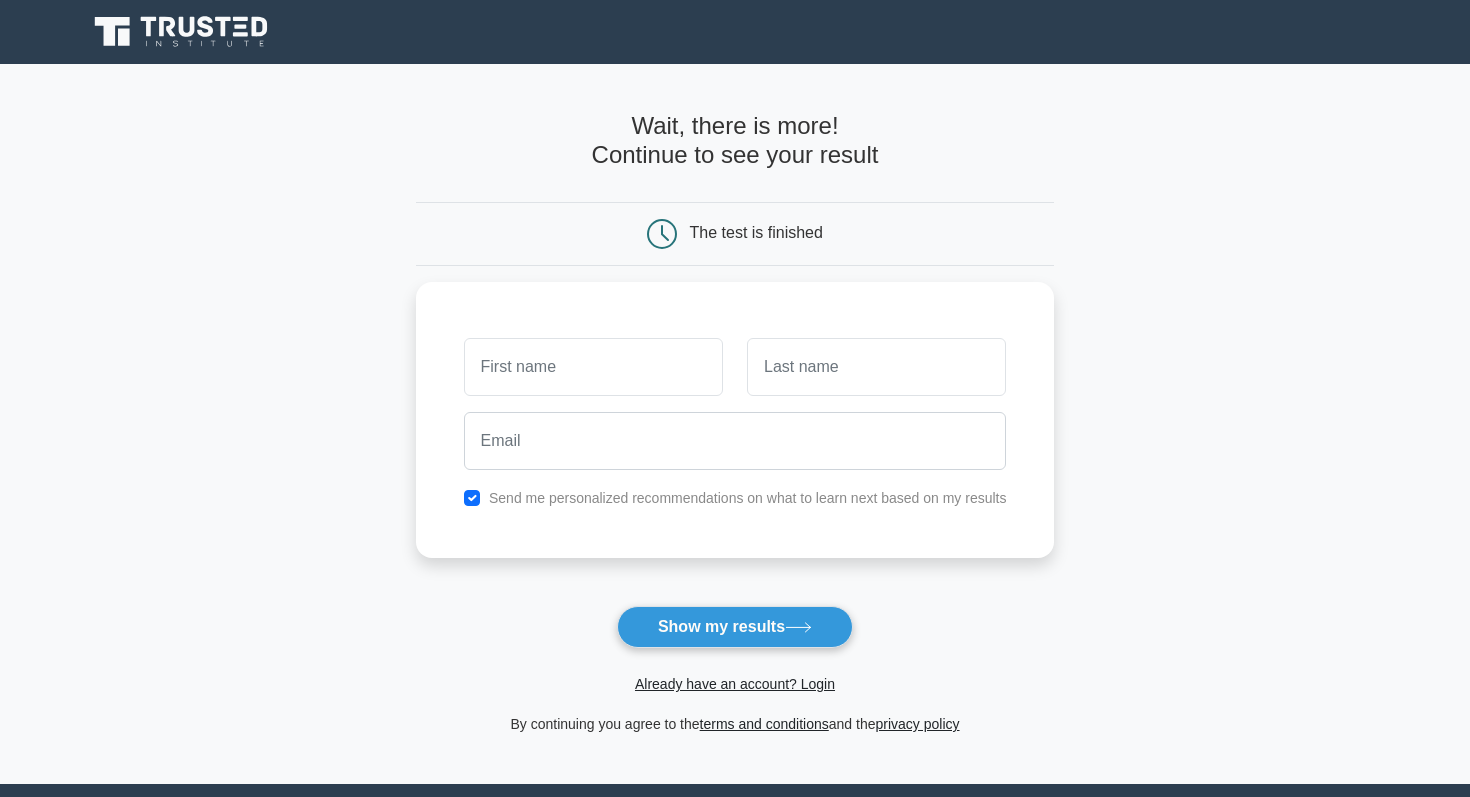 scroll, scrollTop: 0, scrollLeft: 0, axis: both 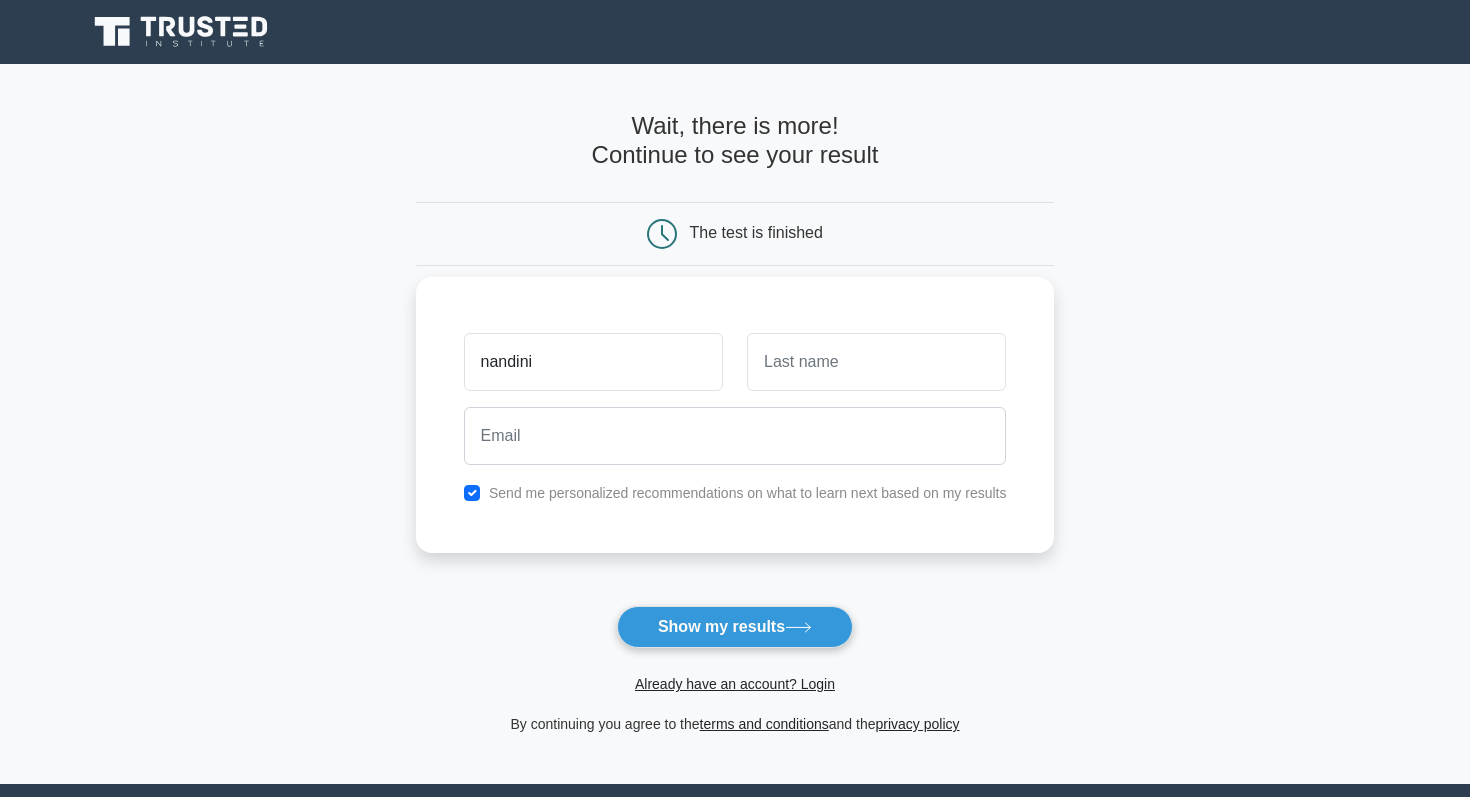 type on "nandini" 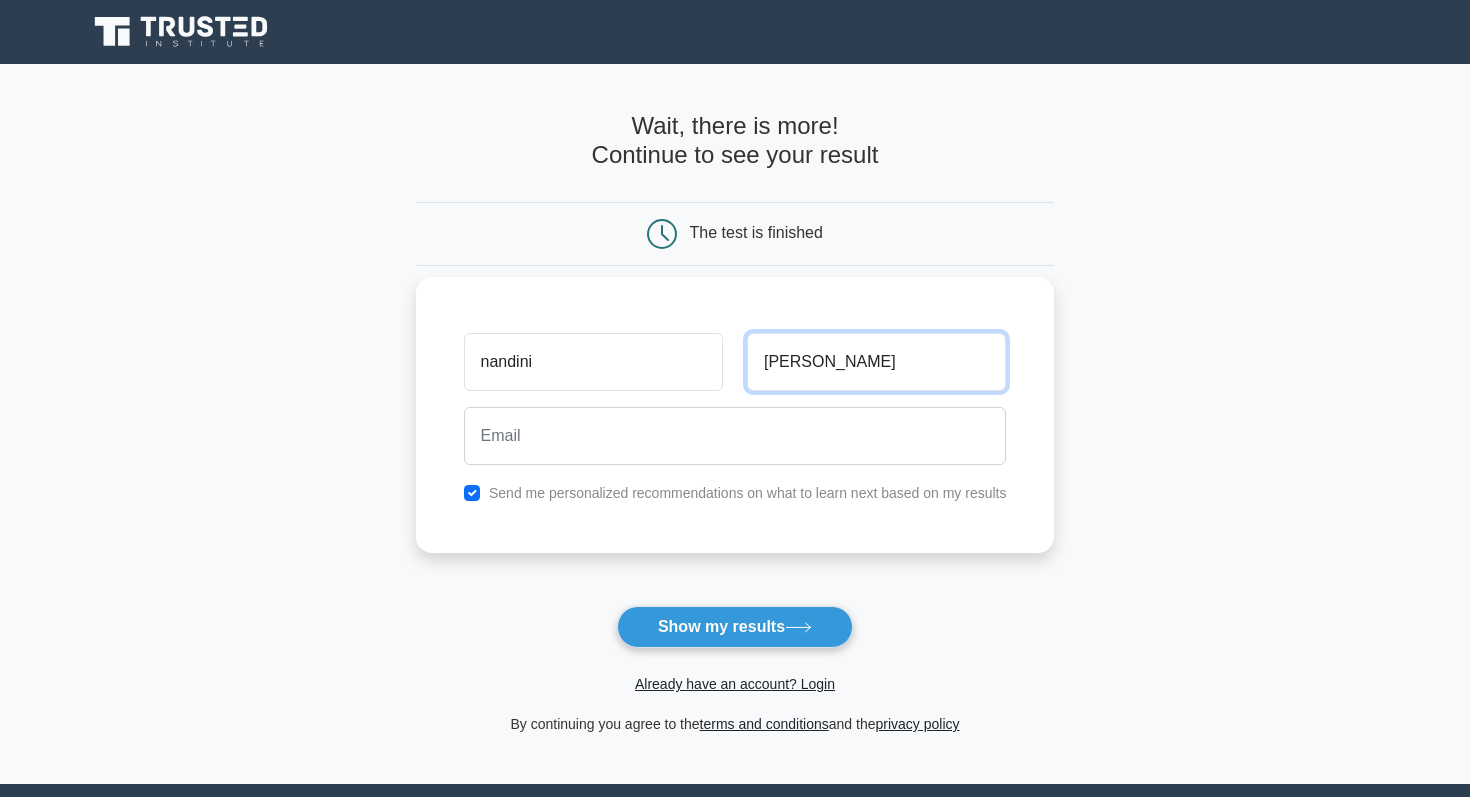 type on "manickam" 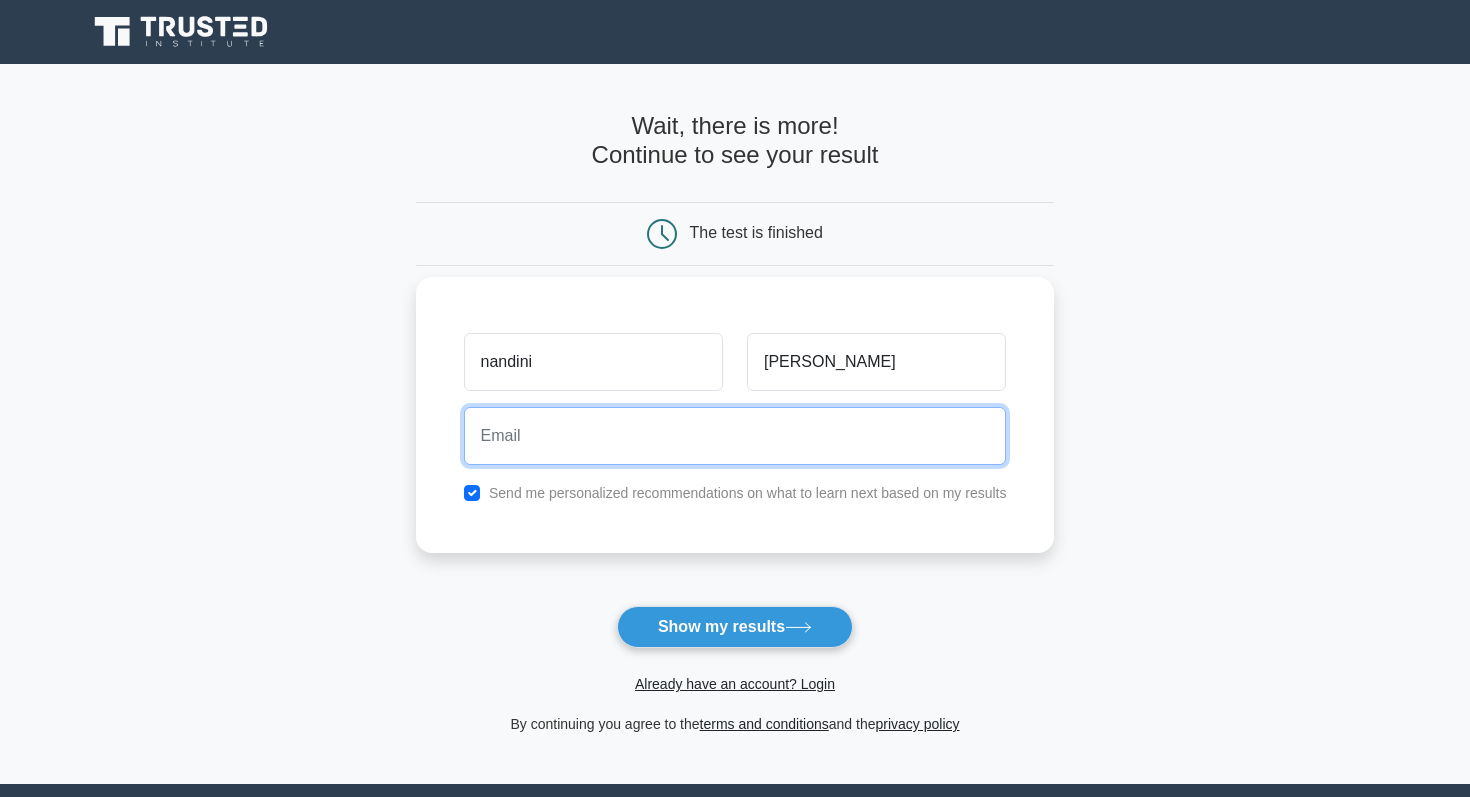click at bounding box center (735, 436) 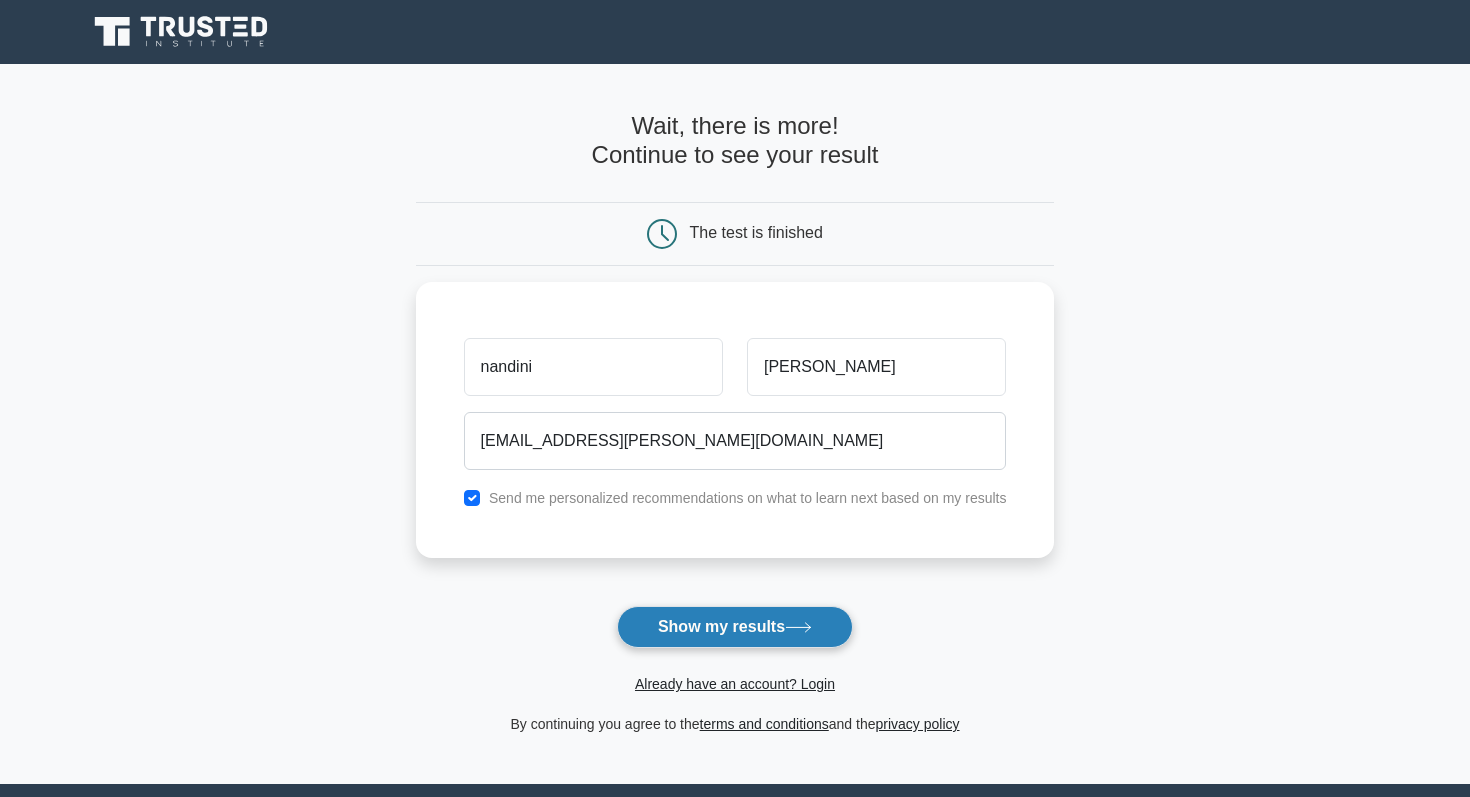 click on "Show my results" at bounding box center (735, 627) 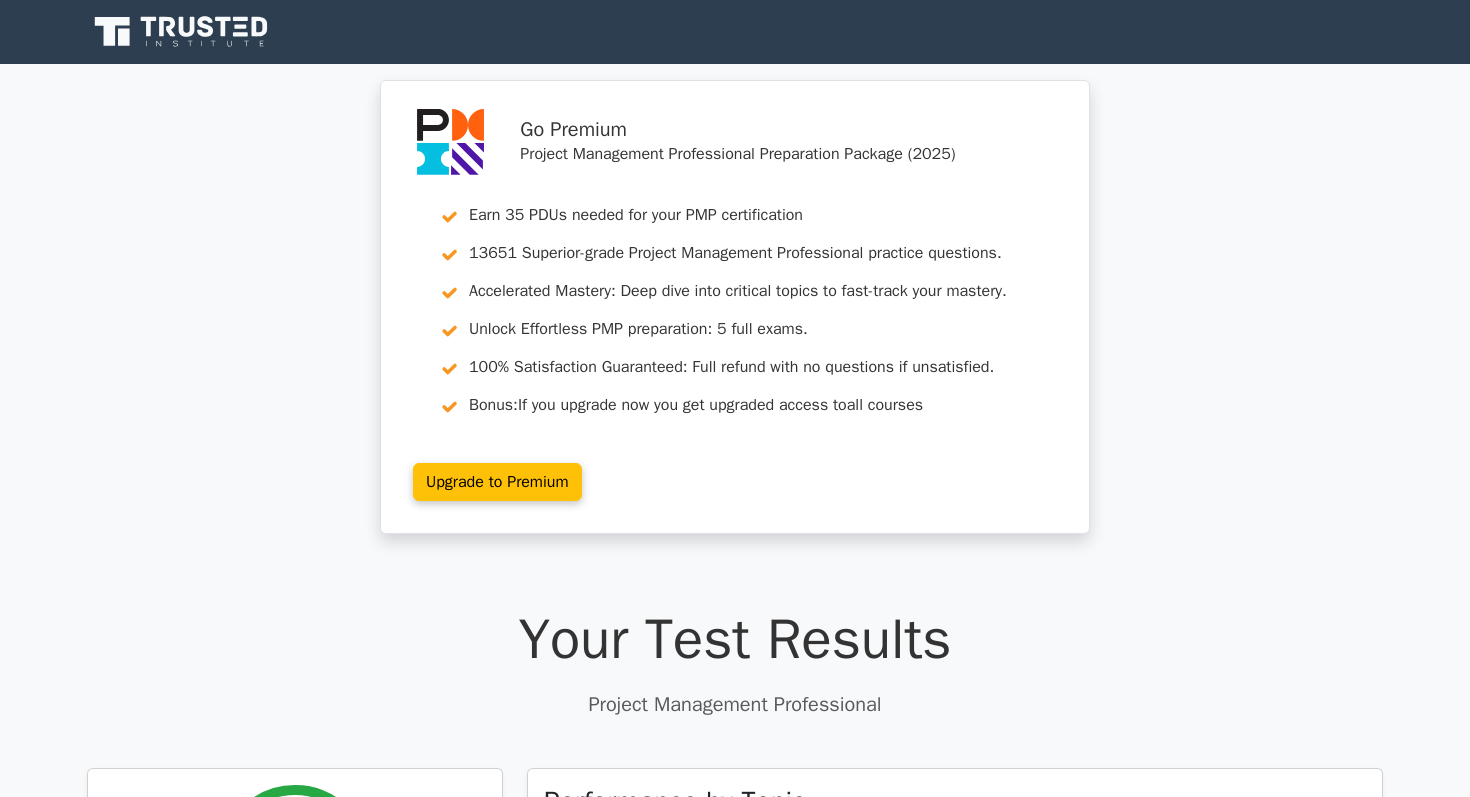 scroll, scrollTop: 0, scrollLeft: 0, axis: both 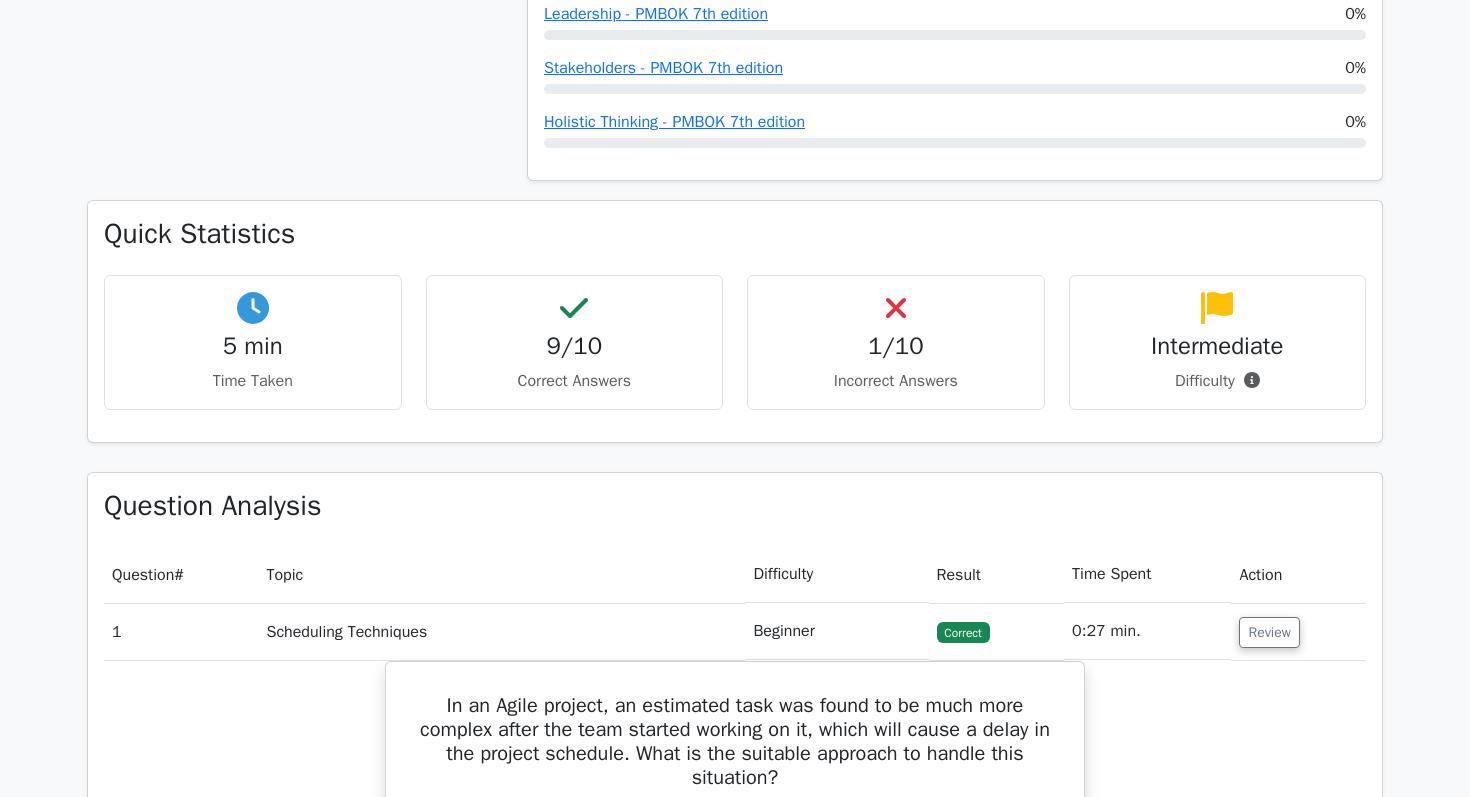 click on "1/10
Incorrect Answers" at bounding box center [896, 342] 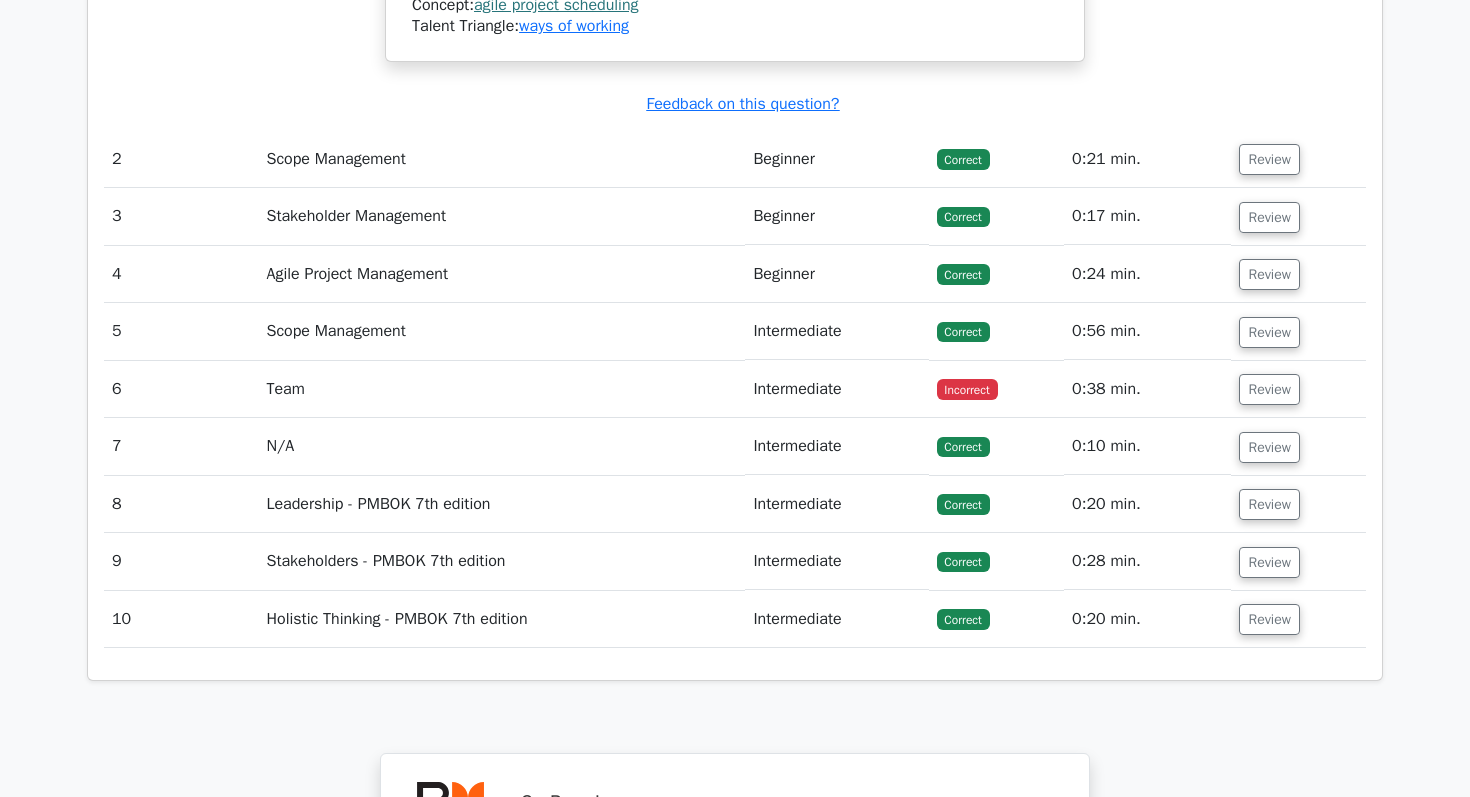 scroll, scrollTop: 2537, scrollLeft: 0, axis: vertical 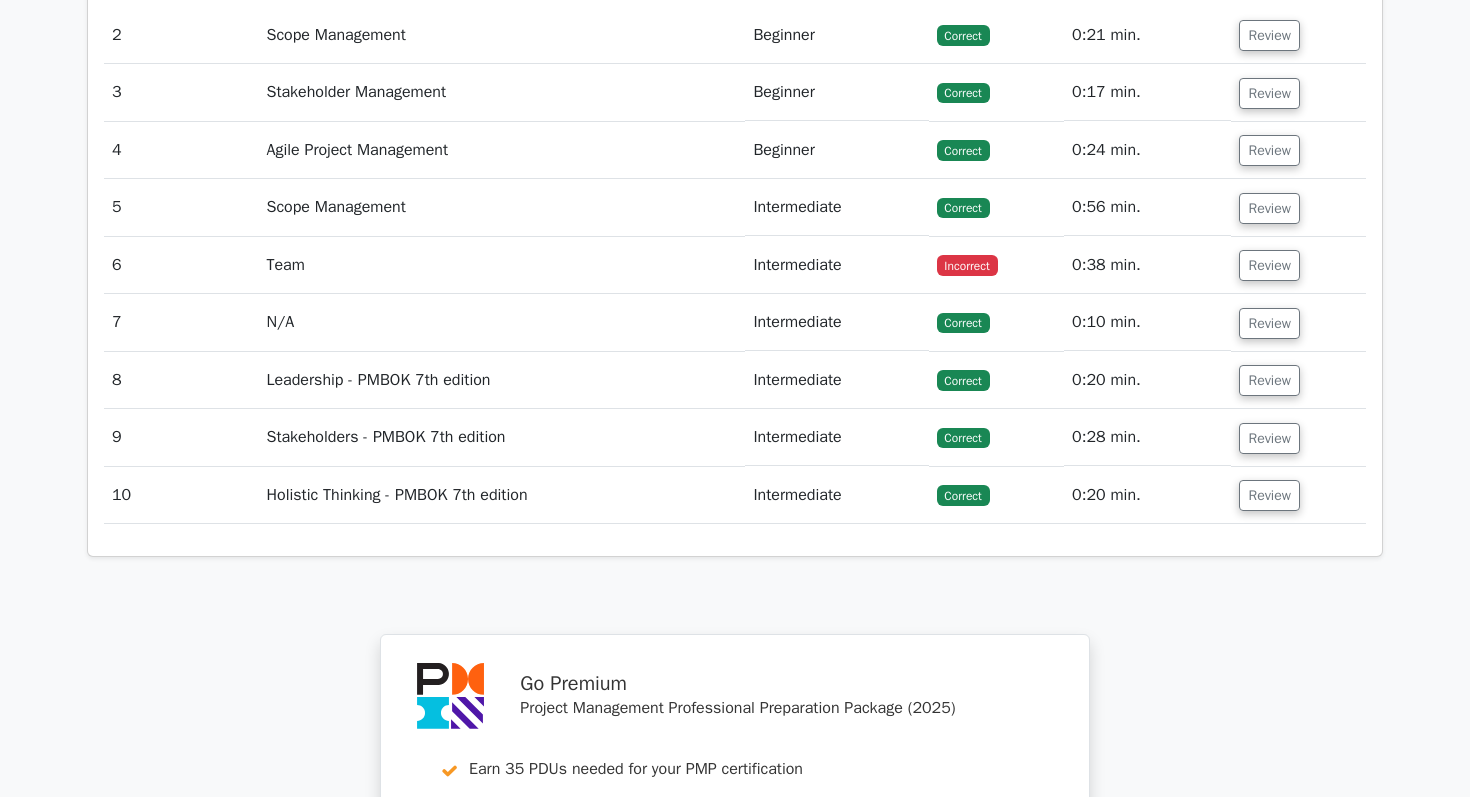 click on "Team" at bounding box center [501, 265] 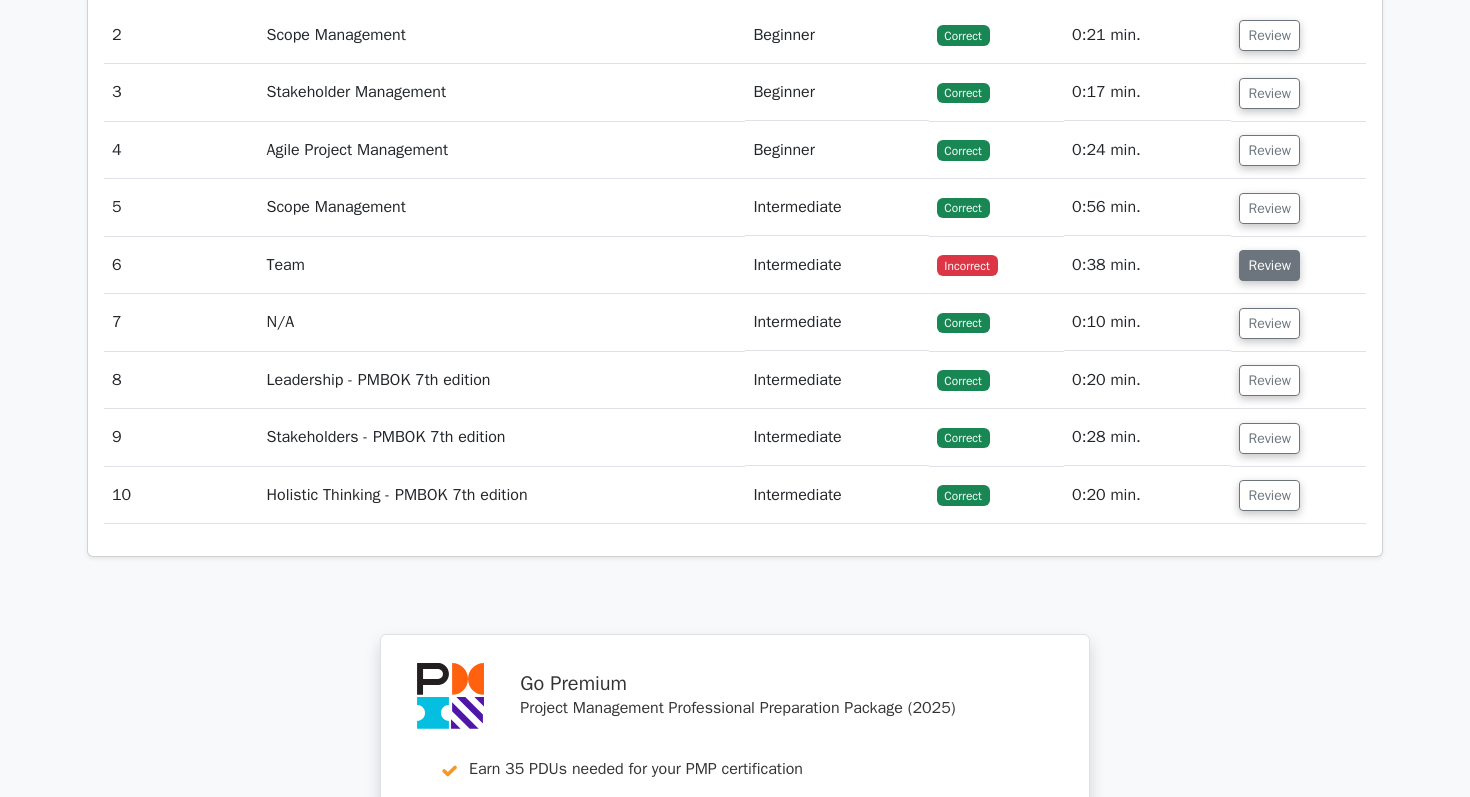 click on "Review" at bounding box center (1269, 265) 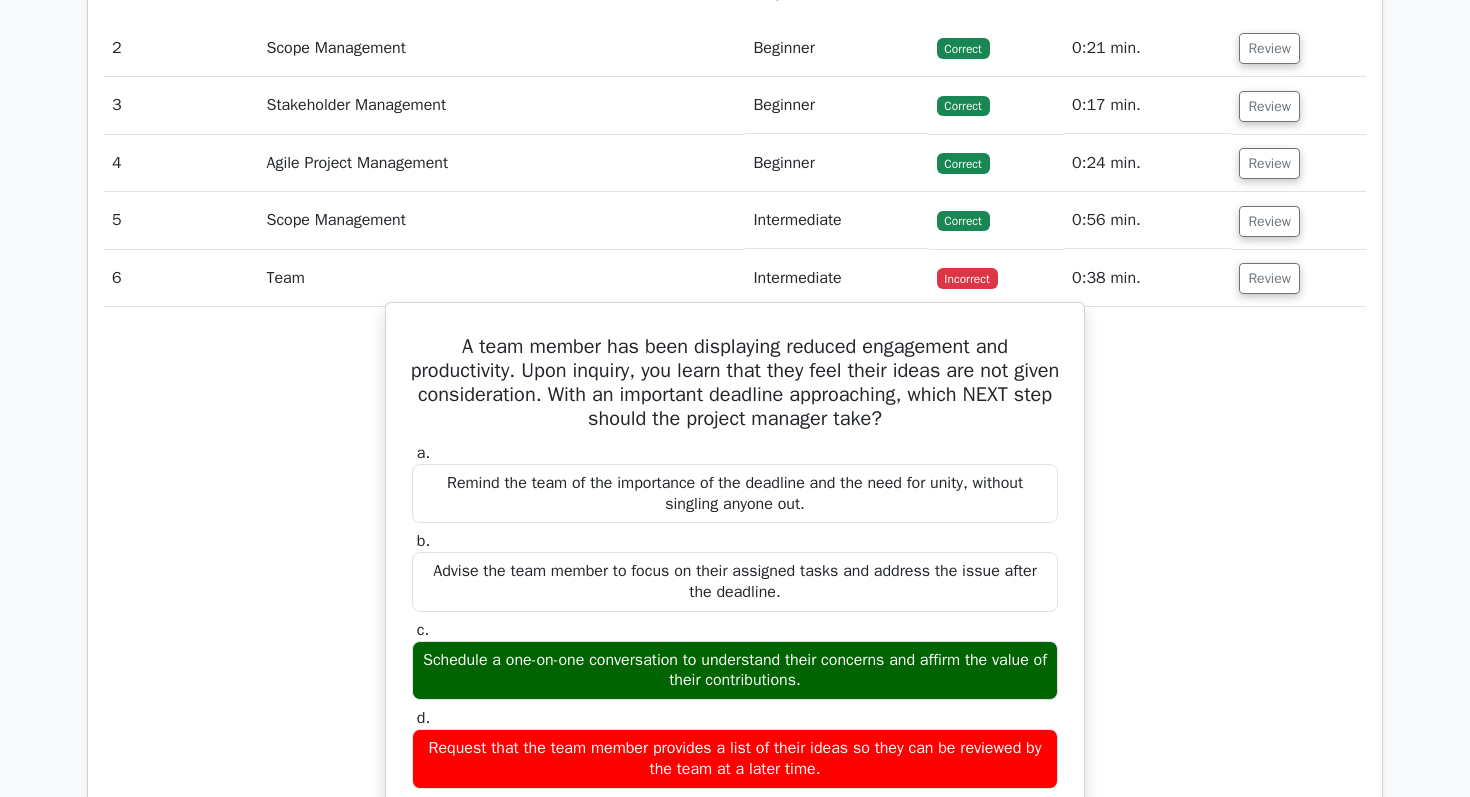 scroll, scrollTop: 2005, scrollLeft: 0, axis: vertical 